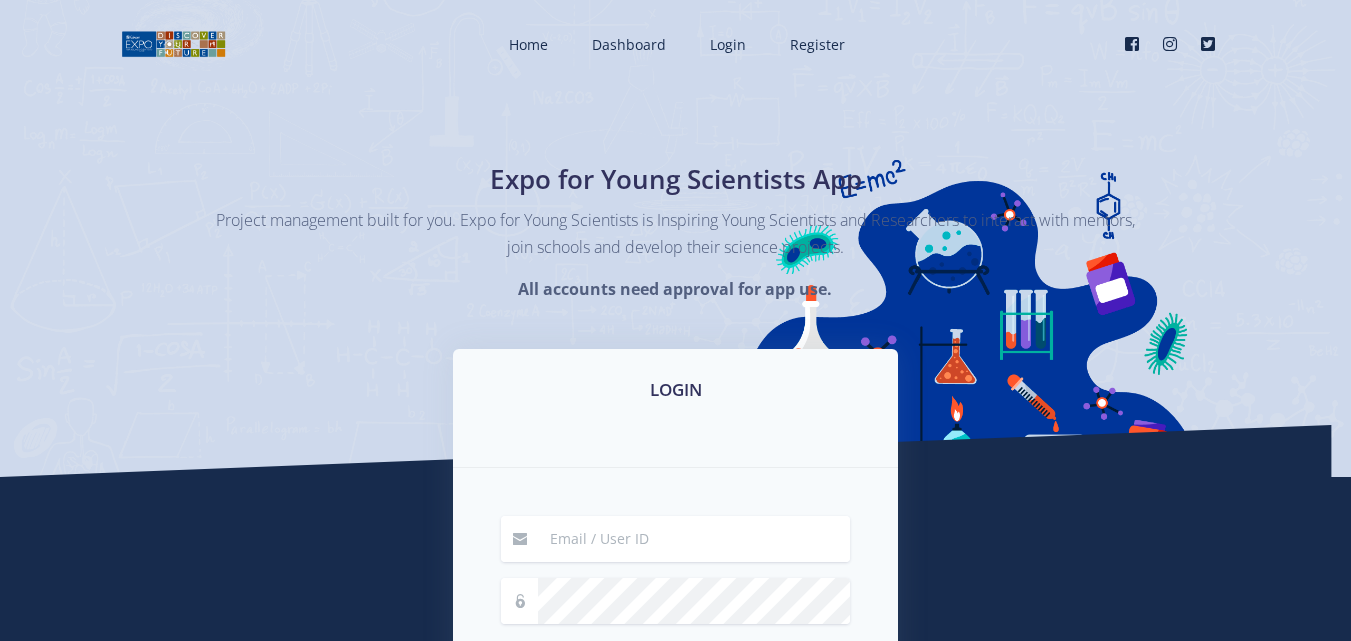 scroll, scrollTop: 0, scrollLeft: 0, axis: both 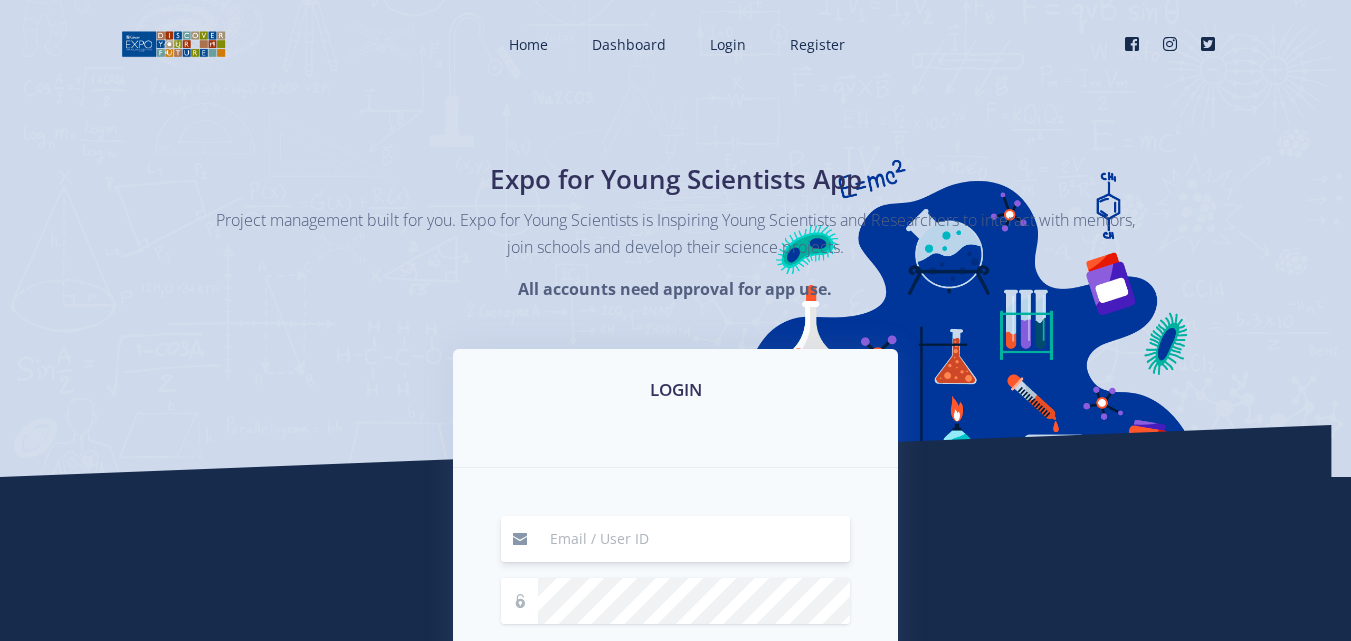 click at bounding box center [694, 539] 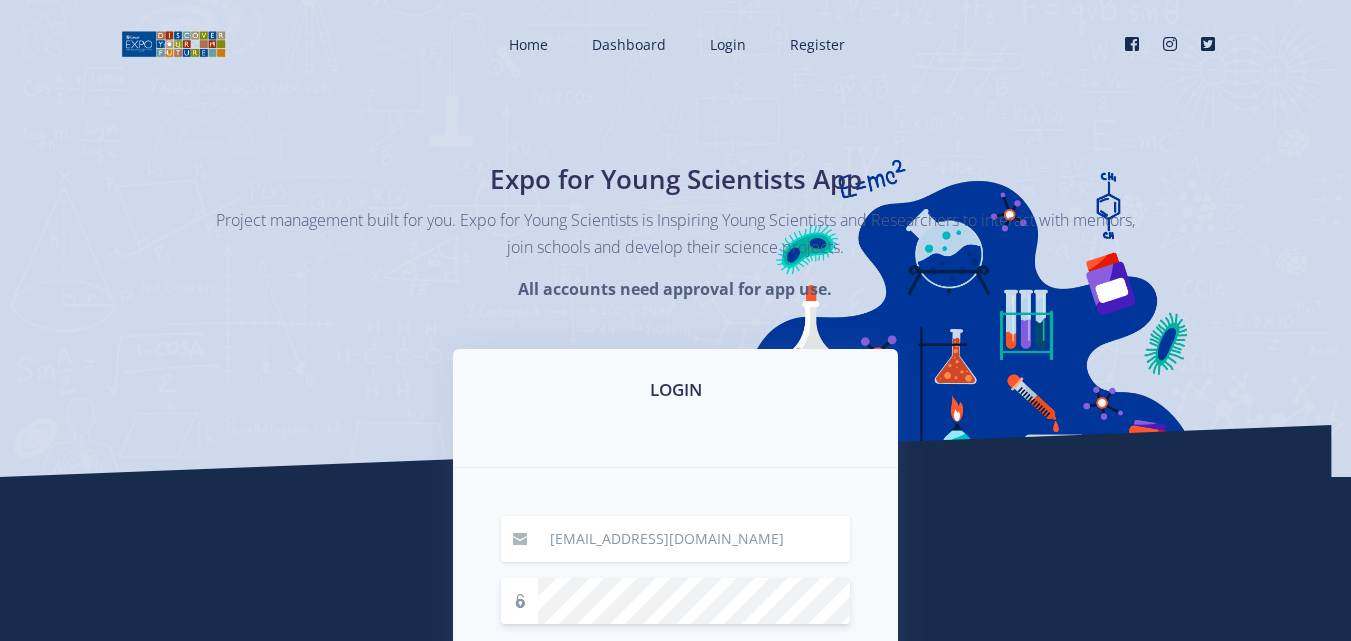 click on "Login" at bounding box center (676, 717) 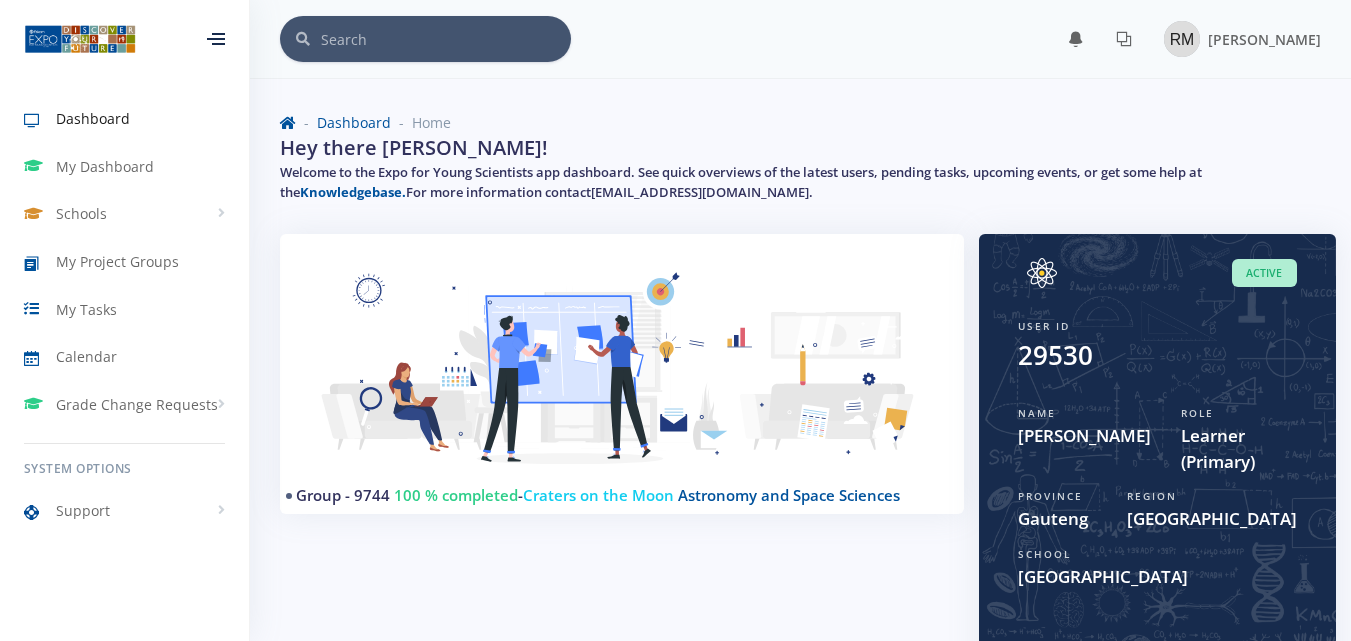 scroll, scrollTop: 0, scrollLeft: 0, axis: both 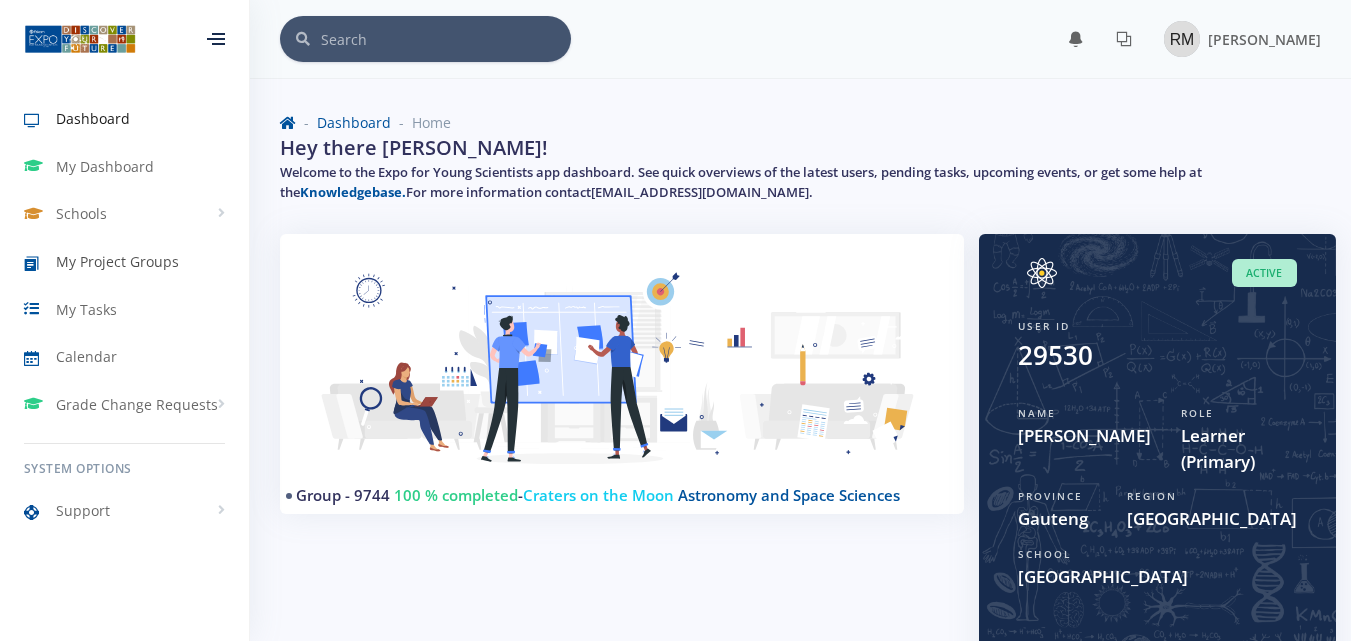 click on "My Project Groups" at bounding box center (117, 261) 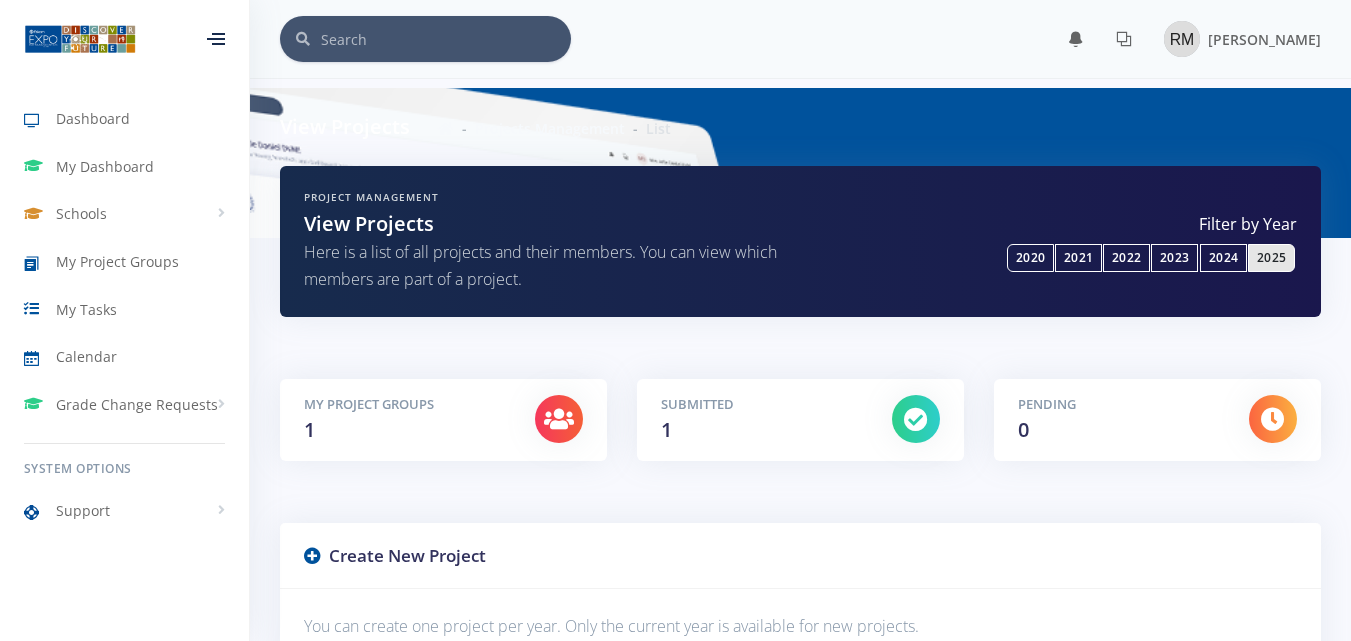 scroll, scrollTop: 0, scrollLeft: 0, axis: both 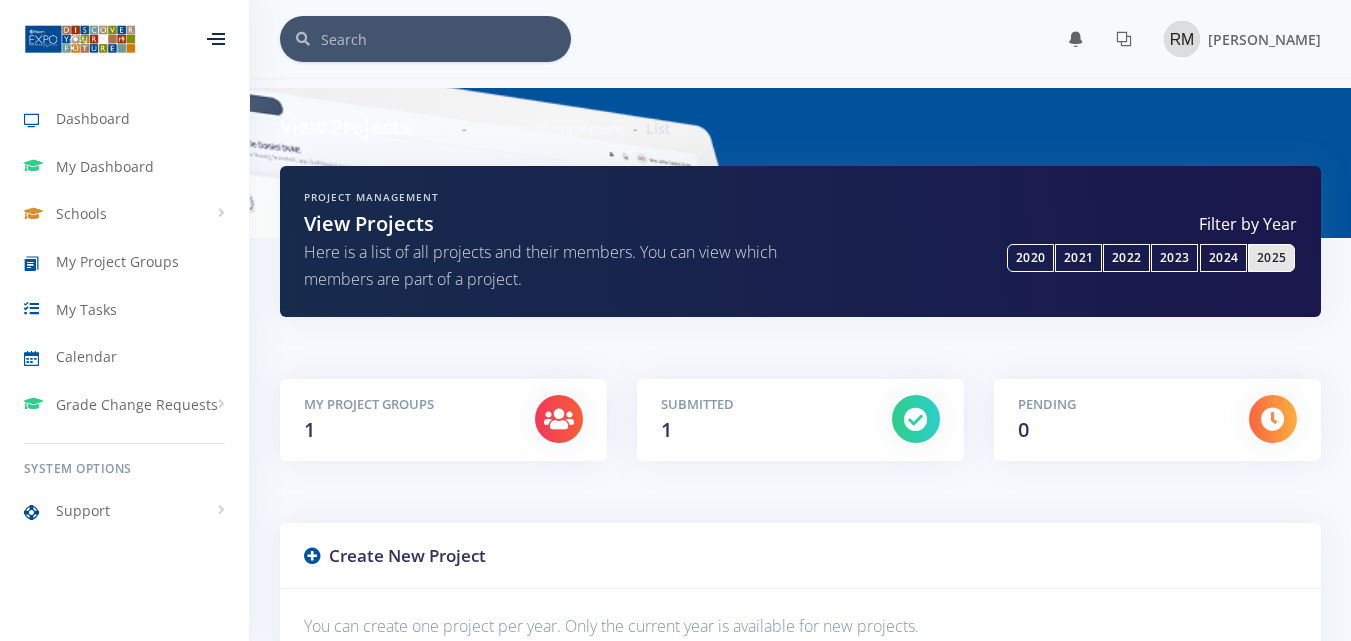 click on "Submitted
1" at bounding box center (761, 420) 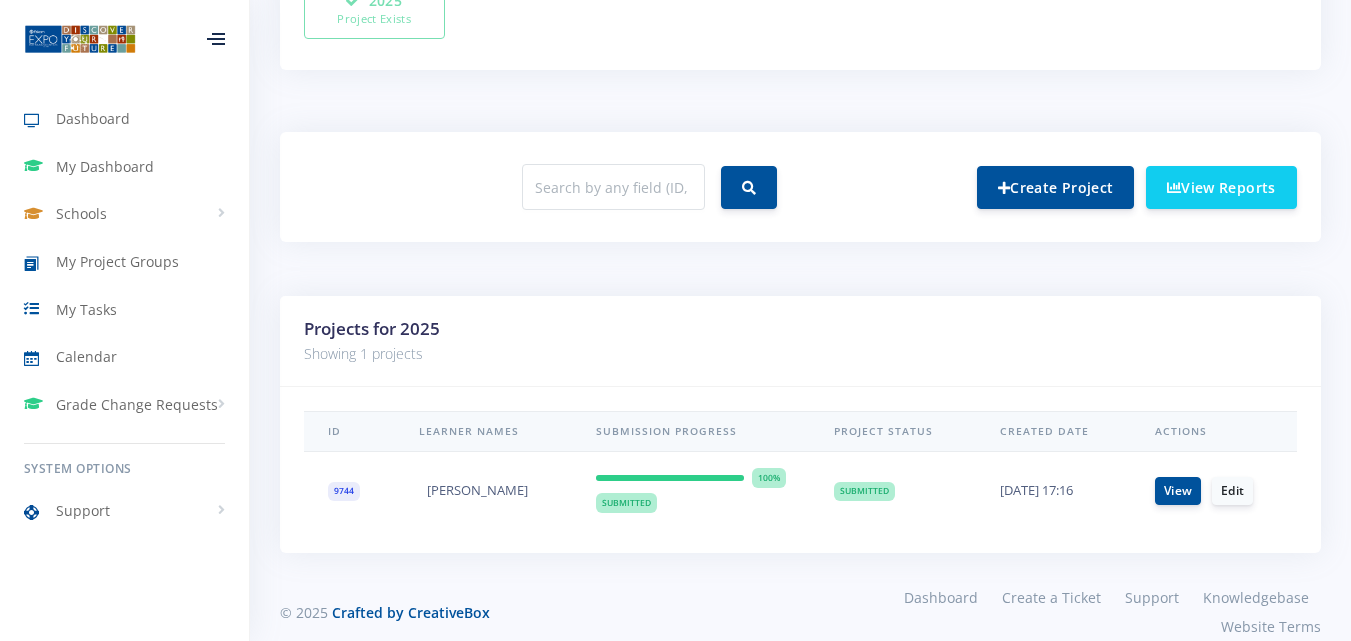 scroll, scrollTop: 708, scrollLeft: 0, axis: vertical 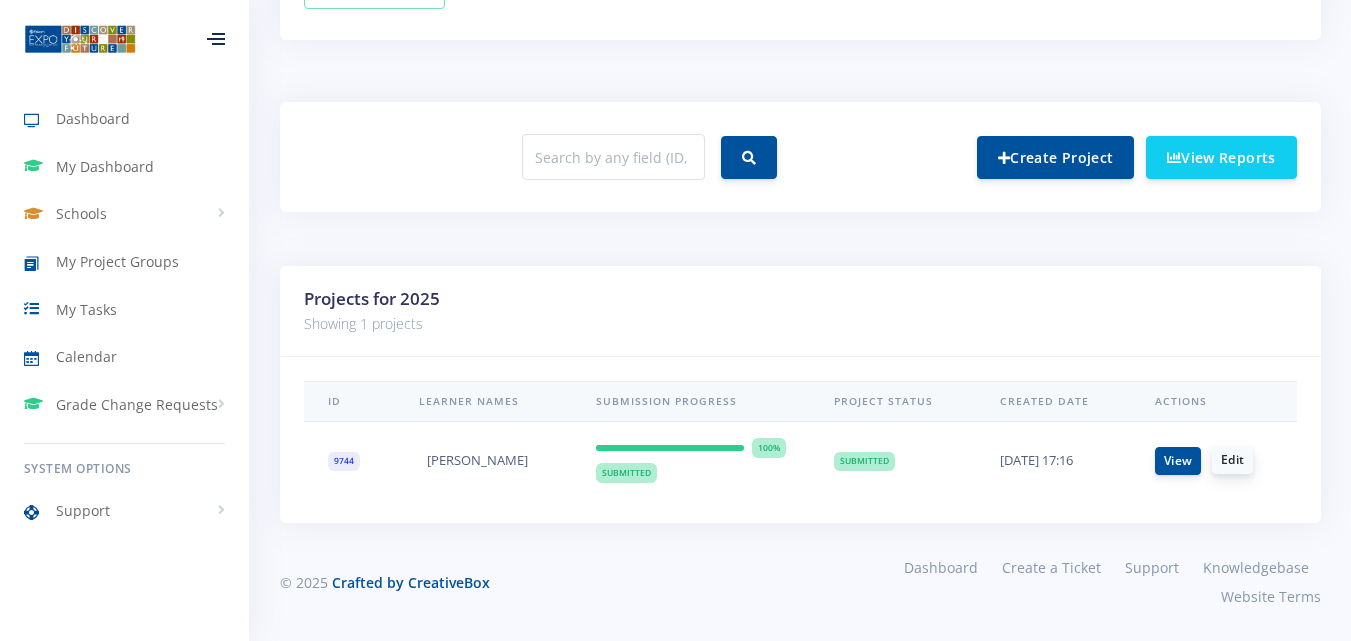 click on "Edit" at bounding box center [1232, 460] 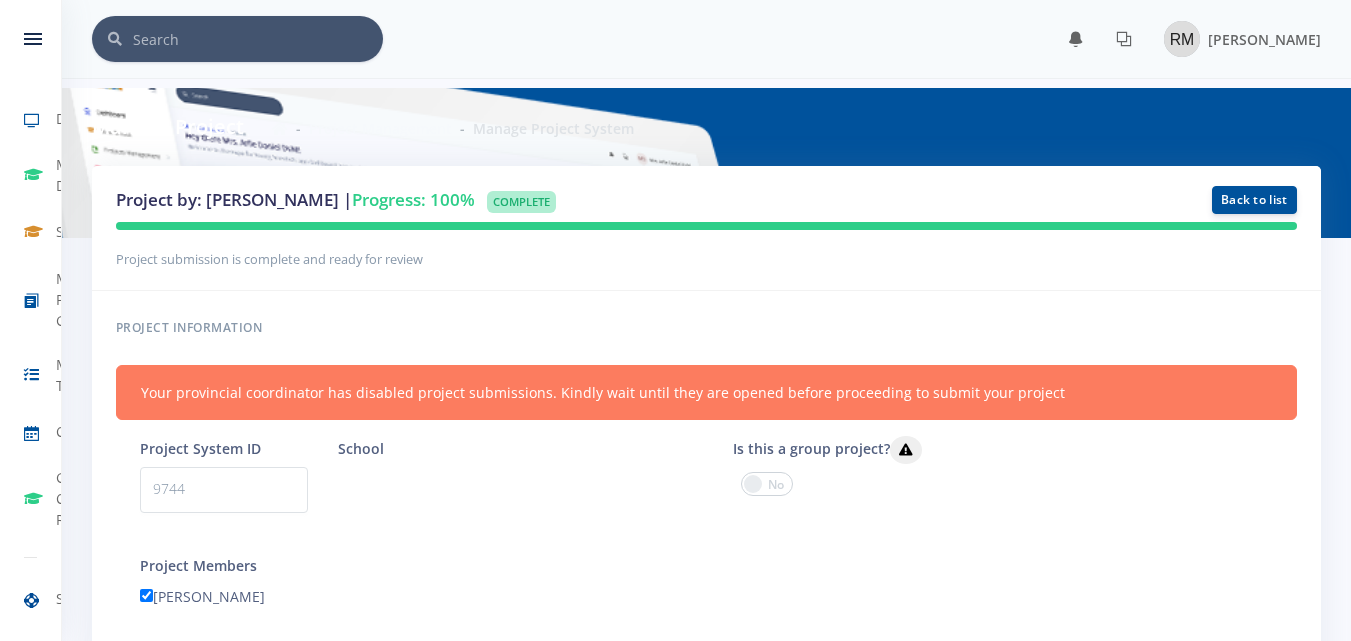 scroll, scrollTop: 0, scrollLeft: 0, axis: both 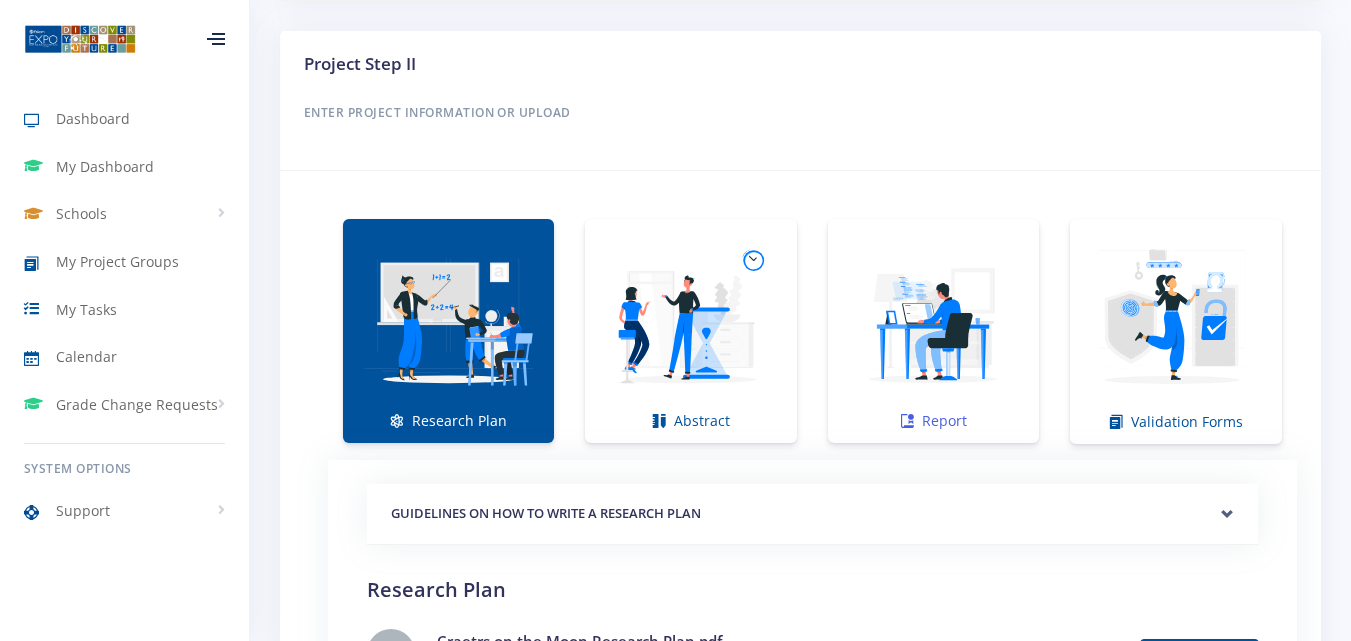 click at bounding box center [933, 320] 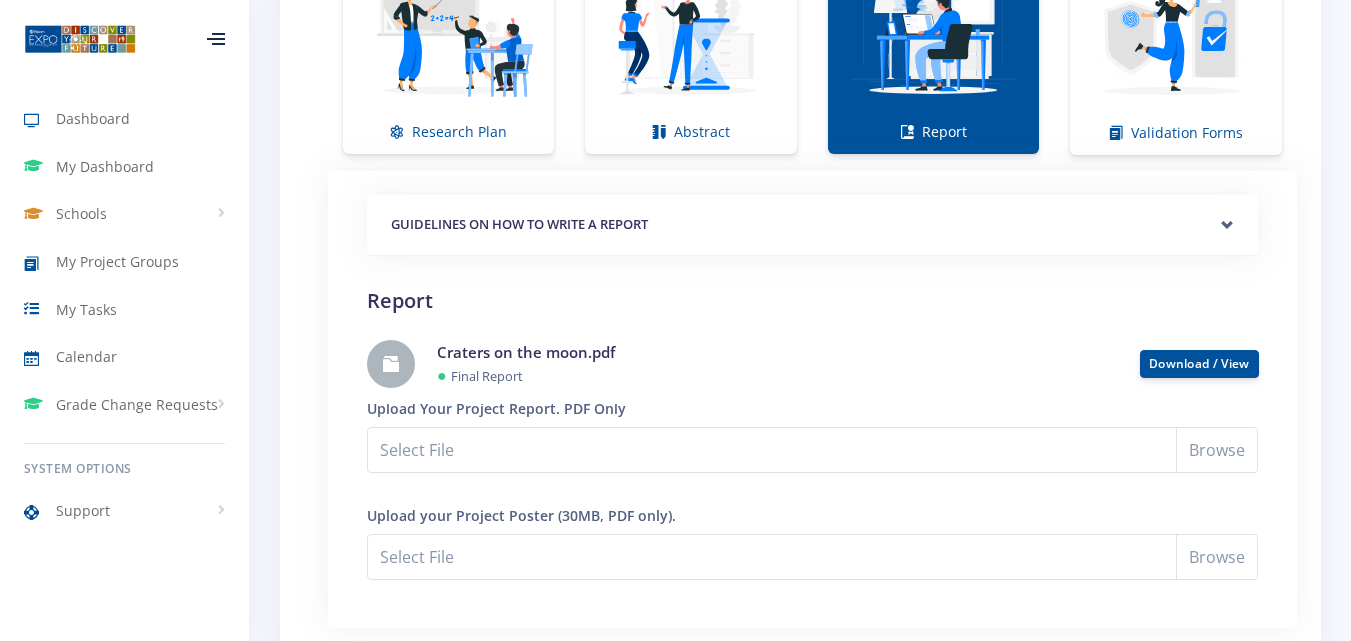 scroll, scrollTop: 1493, scrollLeft: 0, axis: vertical 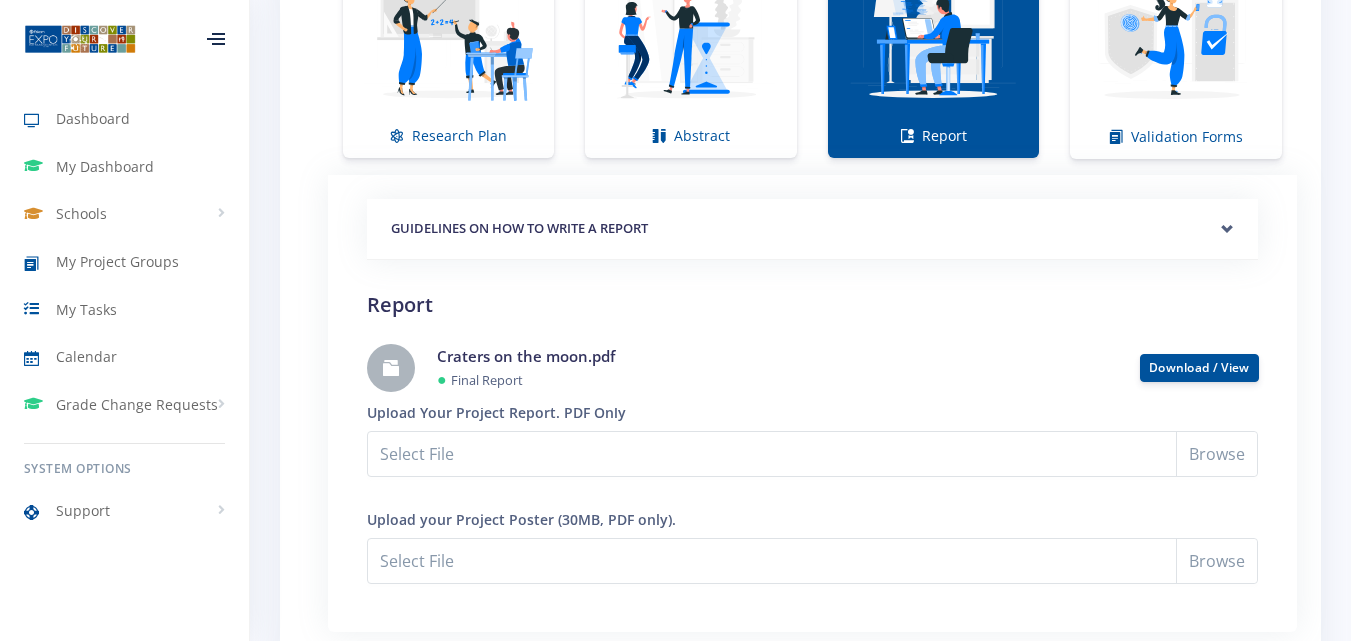 click on "Craters on the moon.pdf" at bounding box center [773, 356] 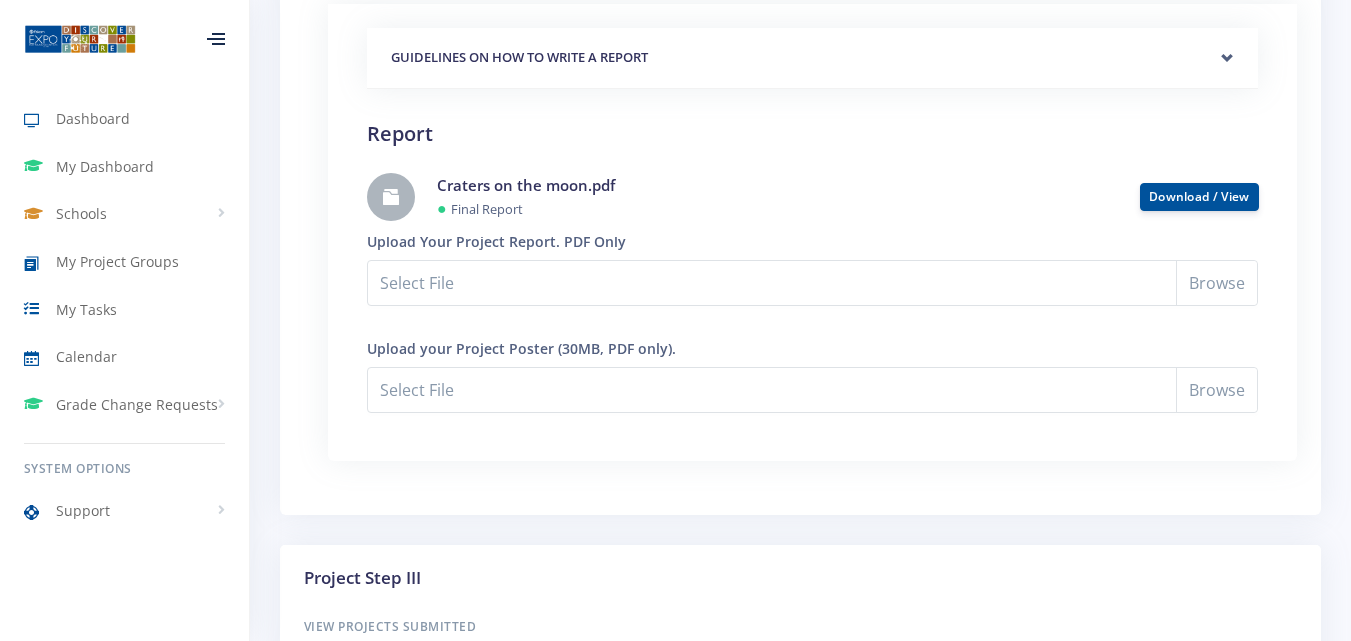 scroll, scrollTop: 1659, scrollLeft: 0, axis: vertical 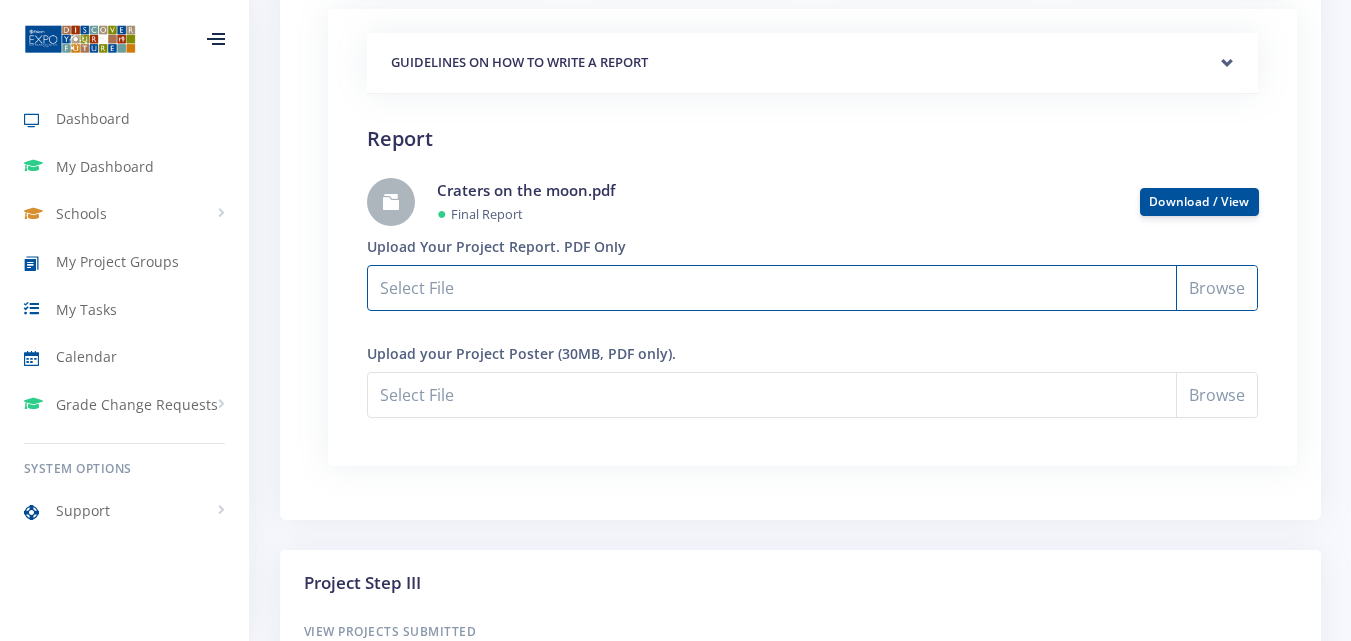 click on "Select File" at bounding box center [812, 288] 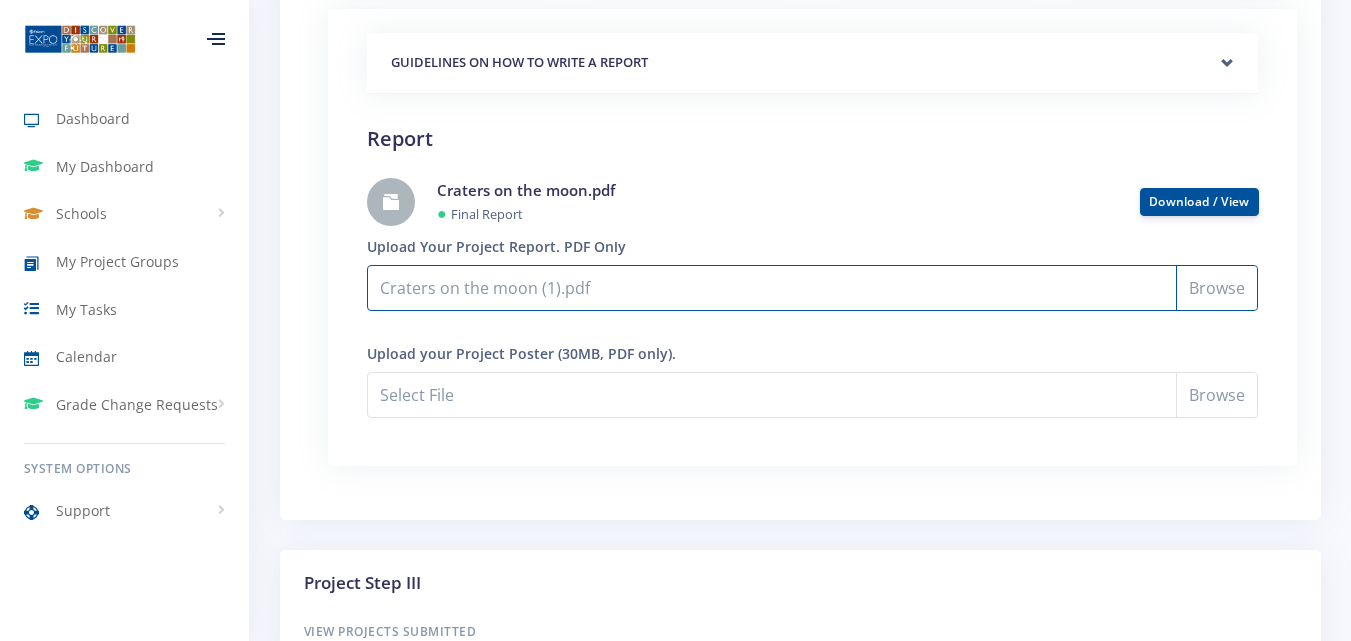 click on "Craters on the moon (1).pdf" at bounding box center (812, 288) 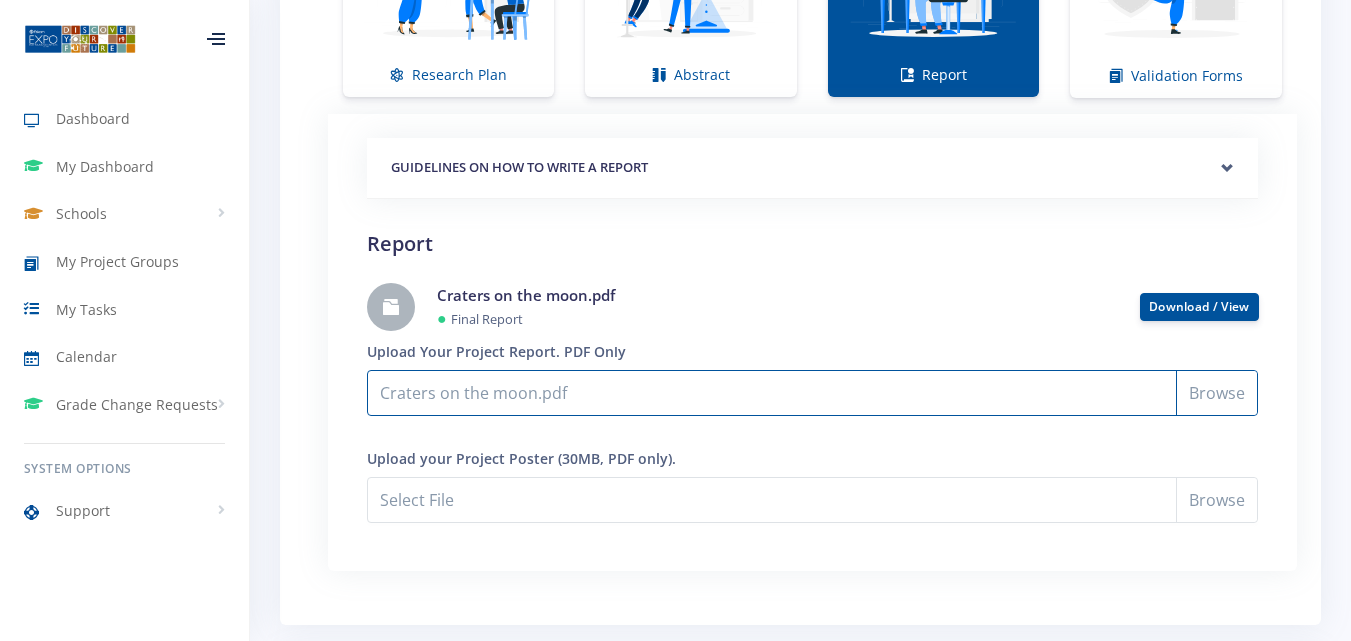 scroll, scrollTop: 1559, scrollLeft: 0, axis: vertical 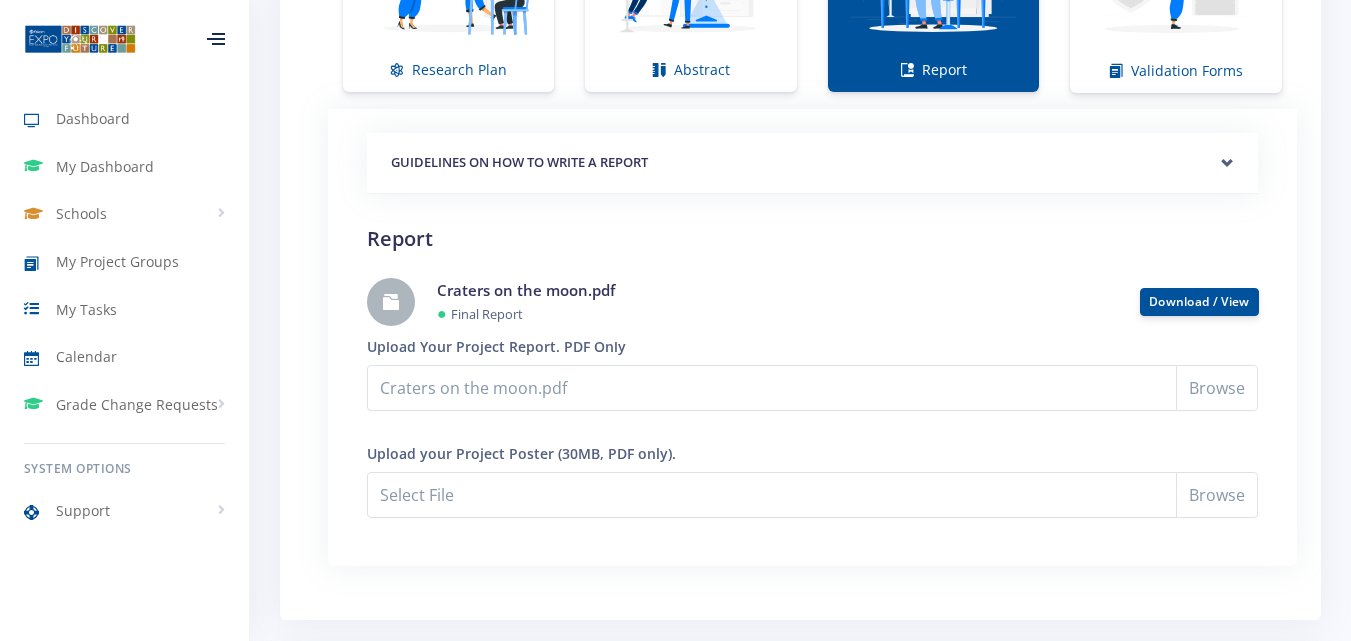 click on "GUIDELINES ON HOW TO WRITE A RESEARCH
PLAN
Research Plan Templates for: Social Sciences Projects Research Plan ● Research Plan" at bounding box center (812, 337) 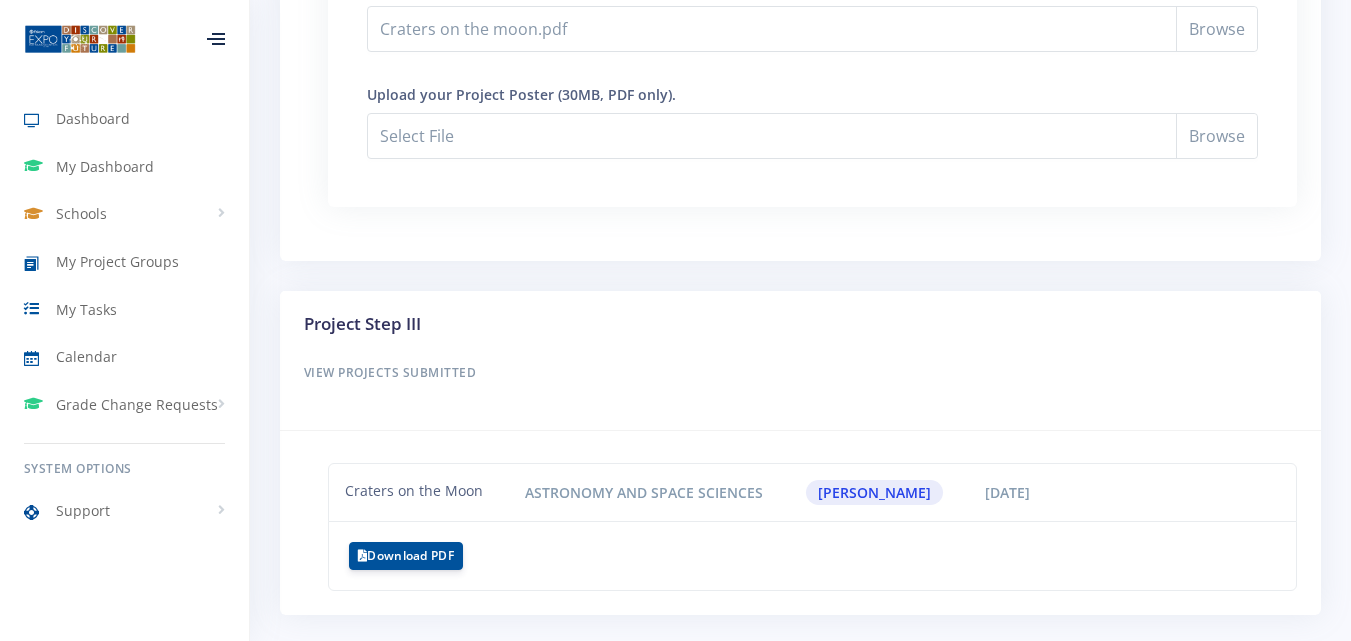 scroll, scrollTop: 2010, scrollLeft: 0, axis: vertical 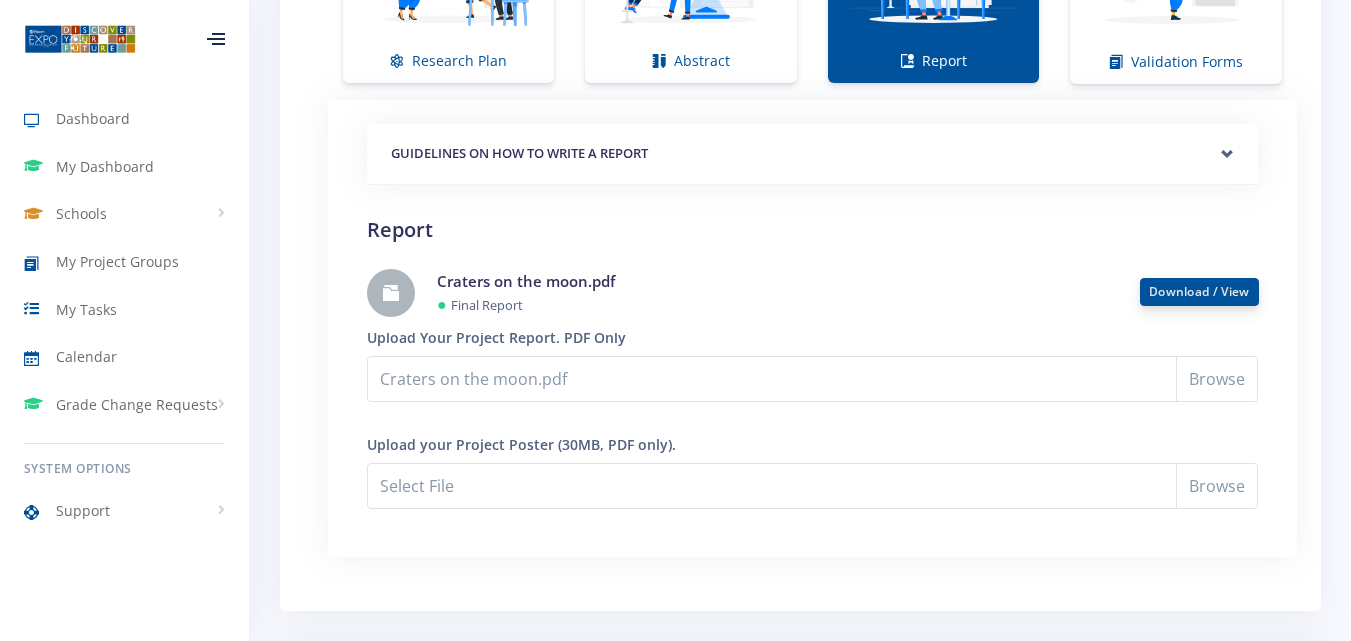 click on "Download
/ View" at bounding box center [1199, 291] 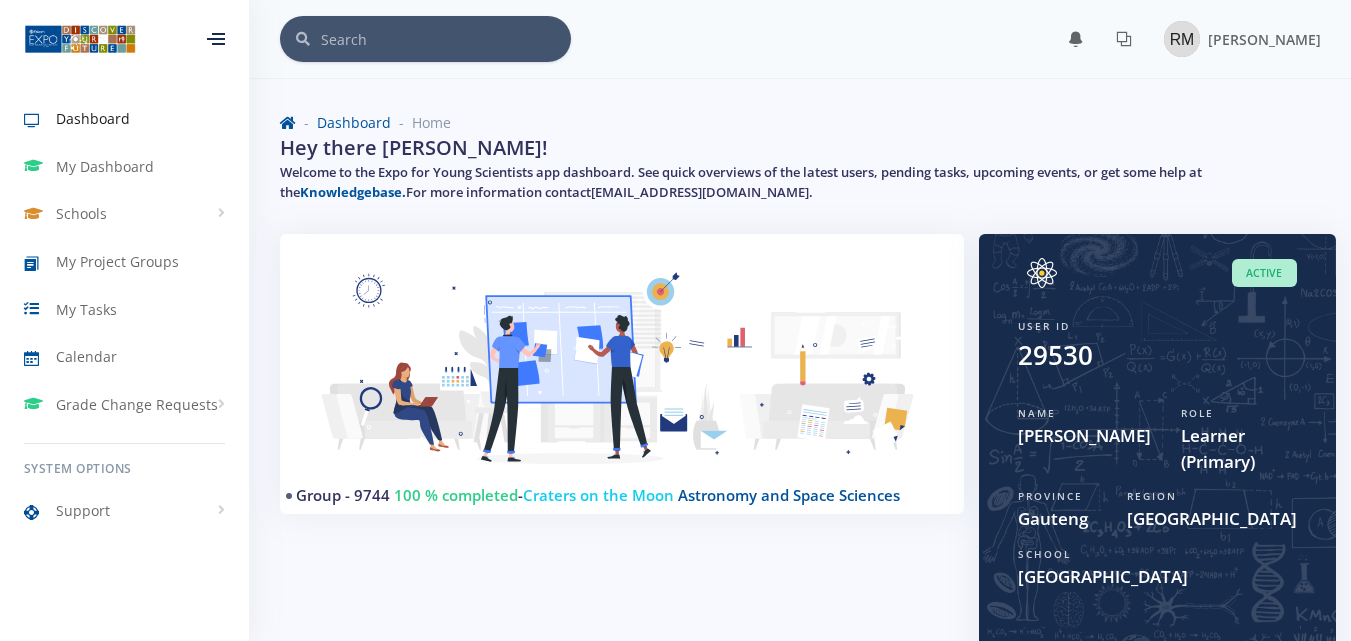 scroll, scrollTop: 0, scrollLeft: 0, axis: both 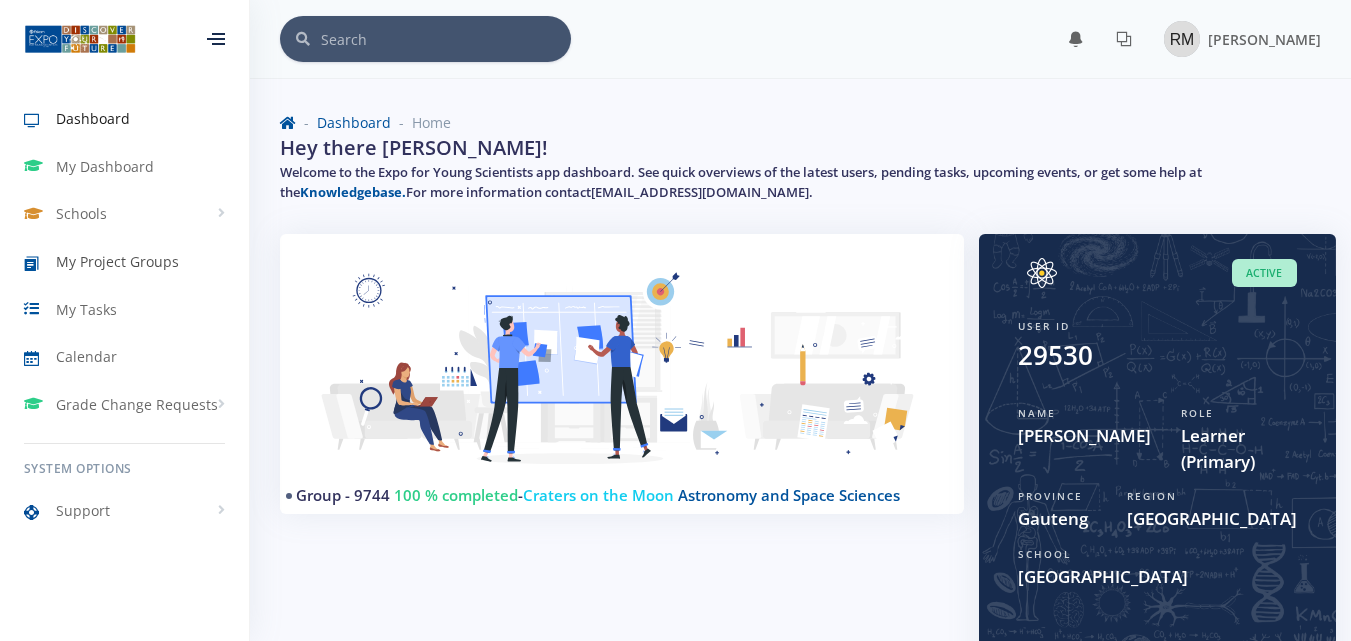click on "My Project Groups" at bounding box center (124, 262) 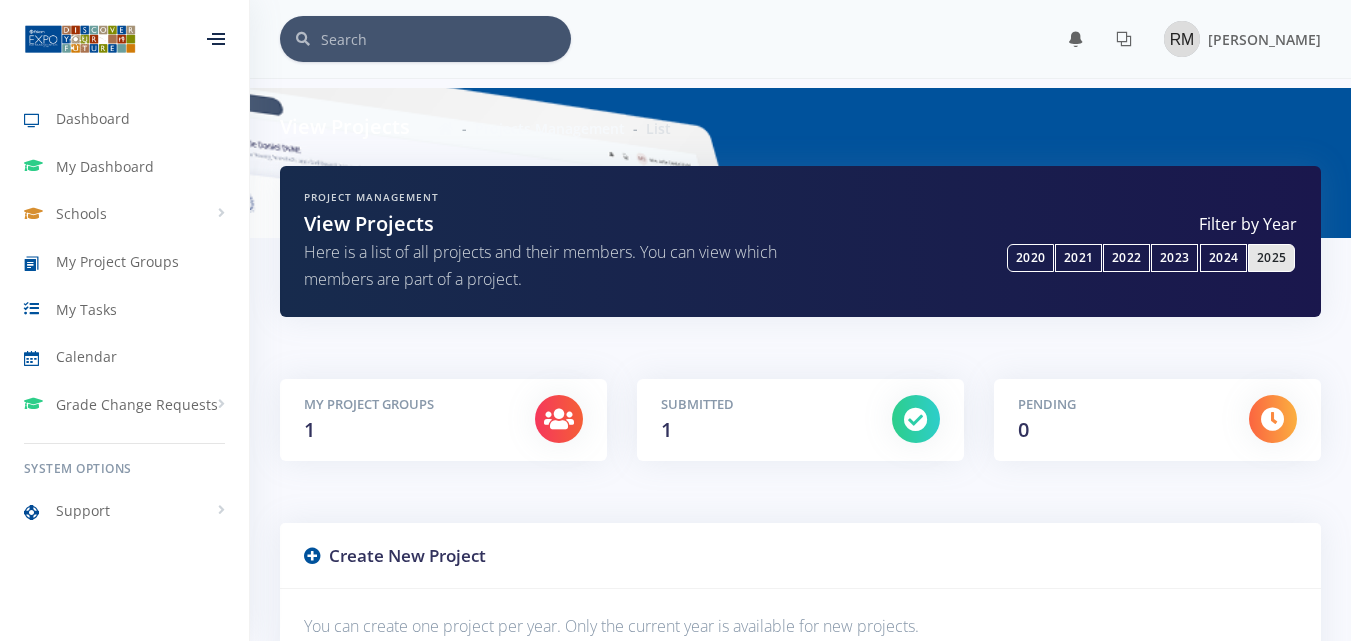 scroll, scrollTop: 0, scrollLeft: 0, axis: both 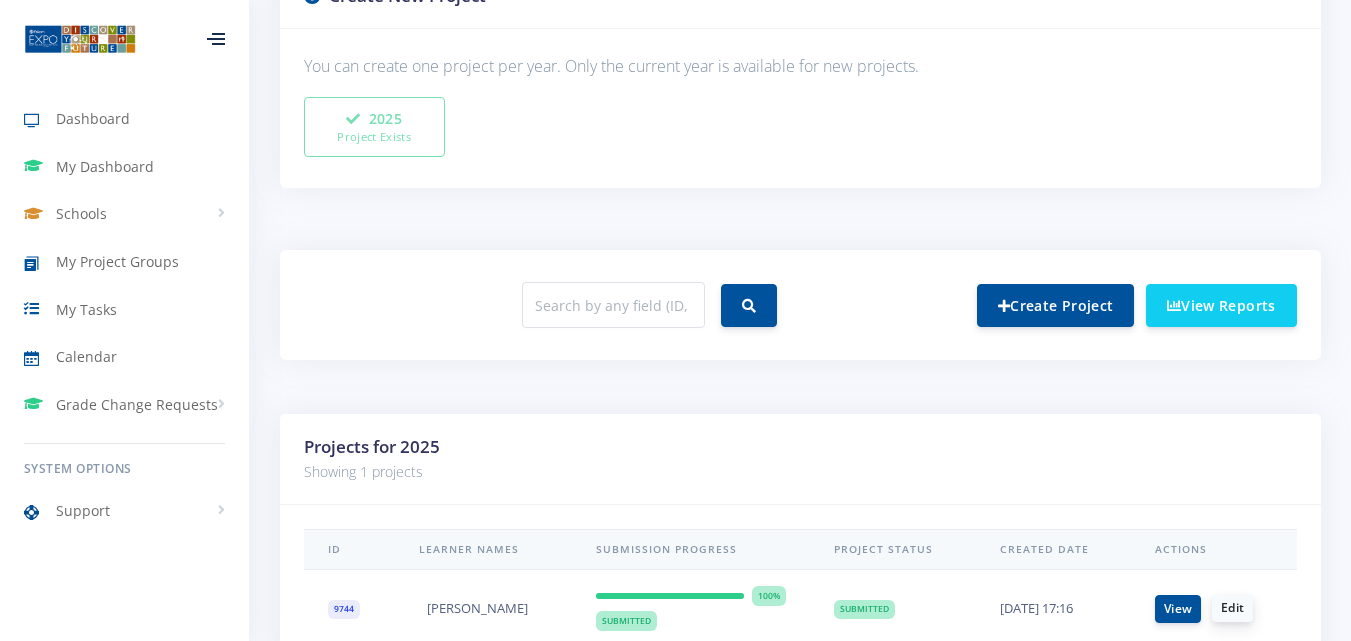 click on "Edit" at bounding box center (1232, 608) 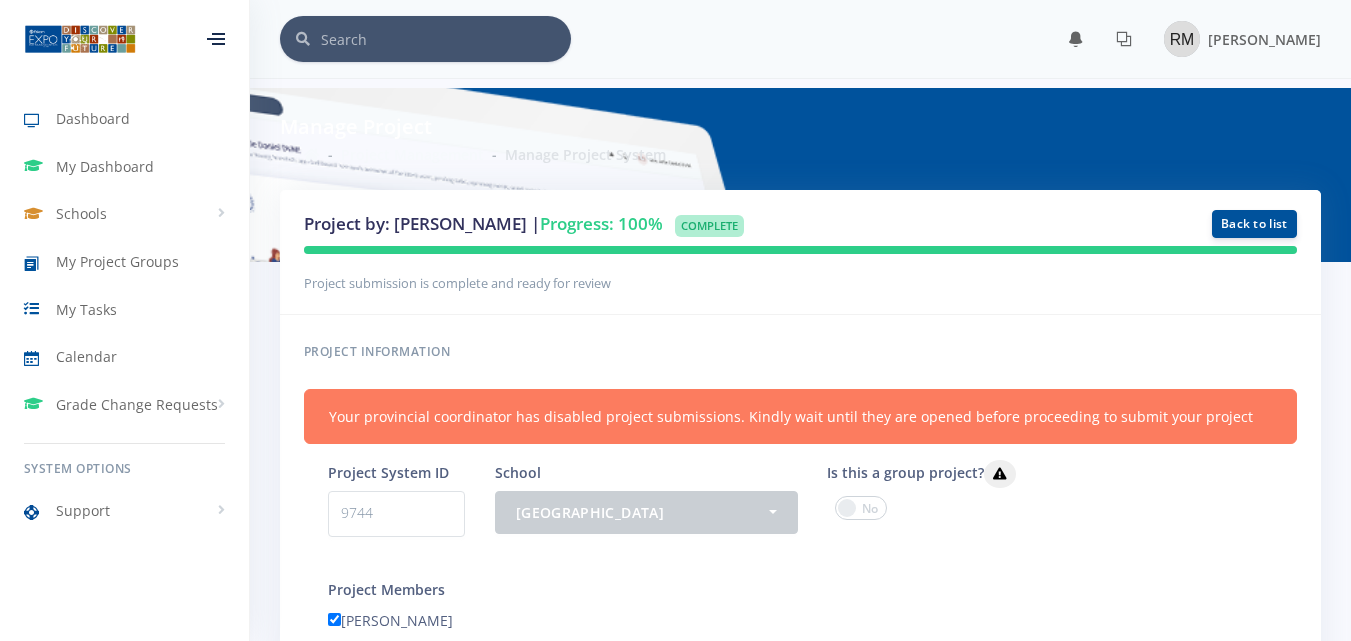 scroll, scrollTop: 0, scrollLeft: 0, axis: both 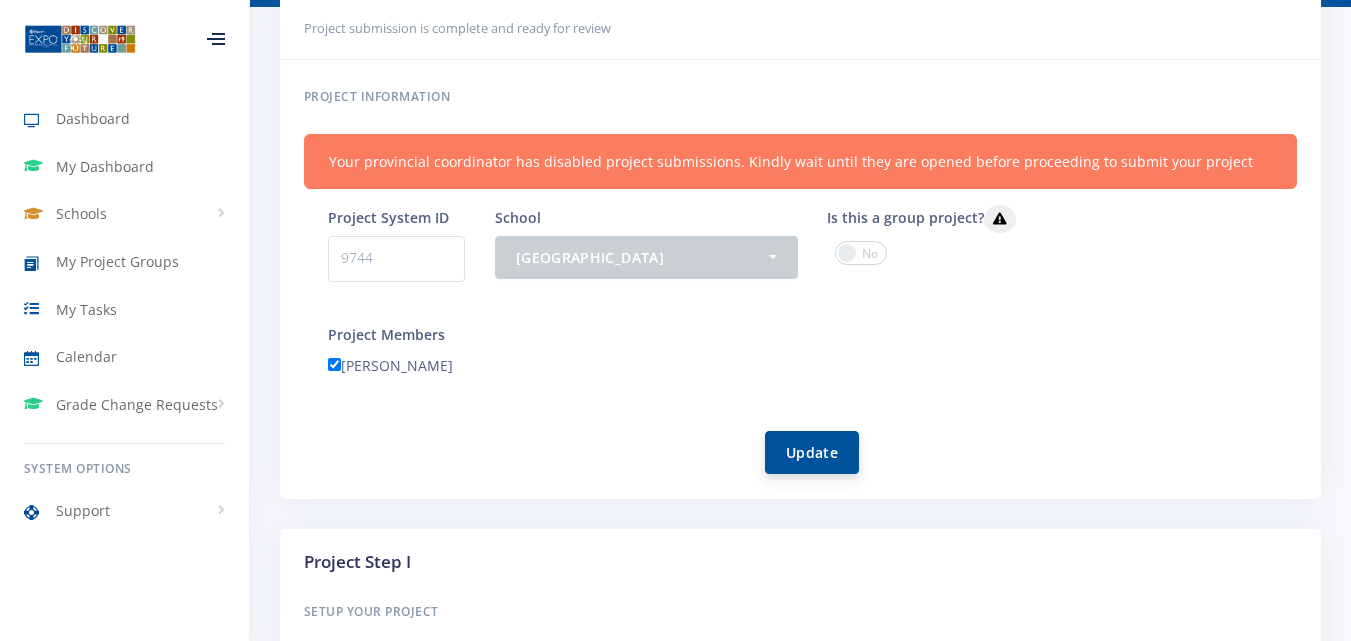 click on "Update" at bounding box center [812, 452] 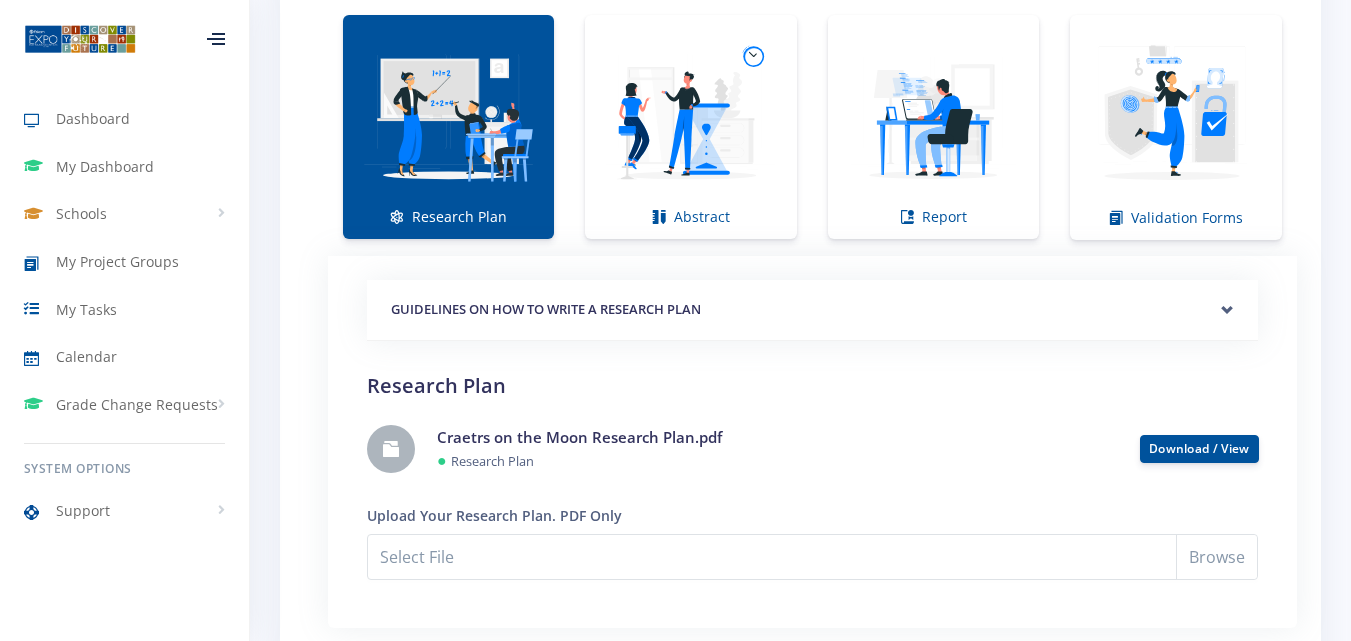 scroll, scrollTop: 1404, scrollLeft: 0, axis: vertical 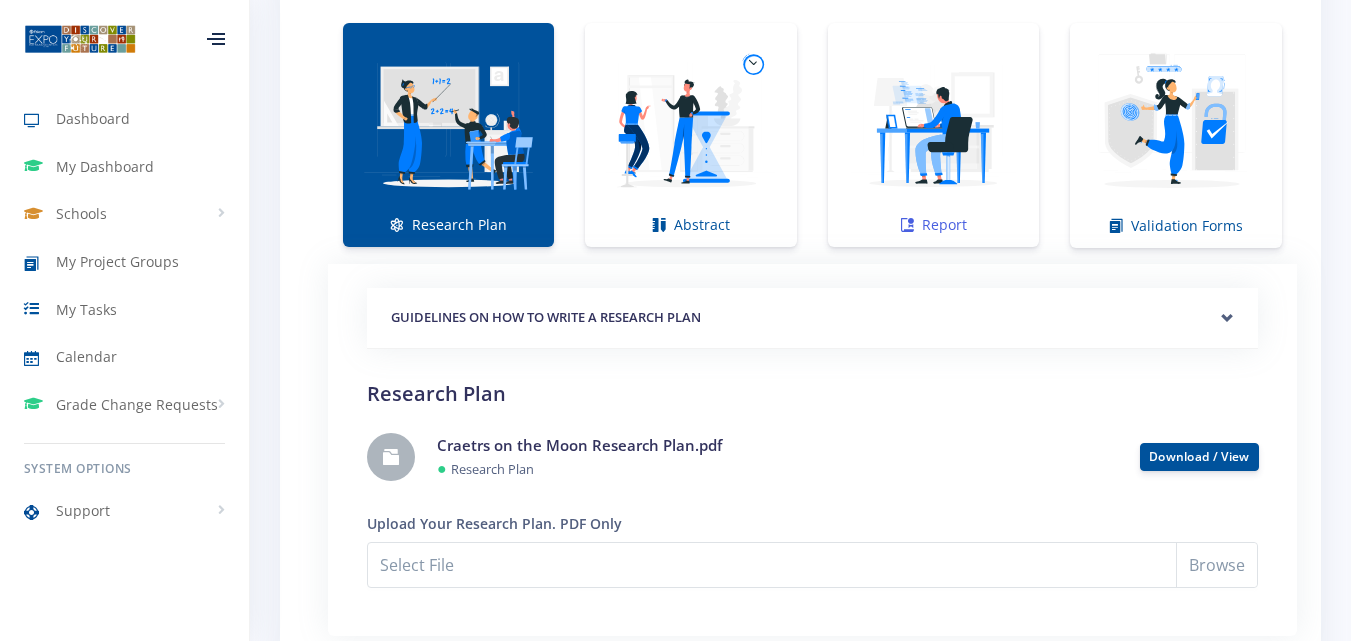 click at bounding box center [933, 124] 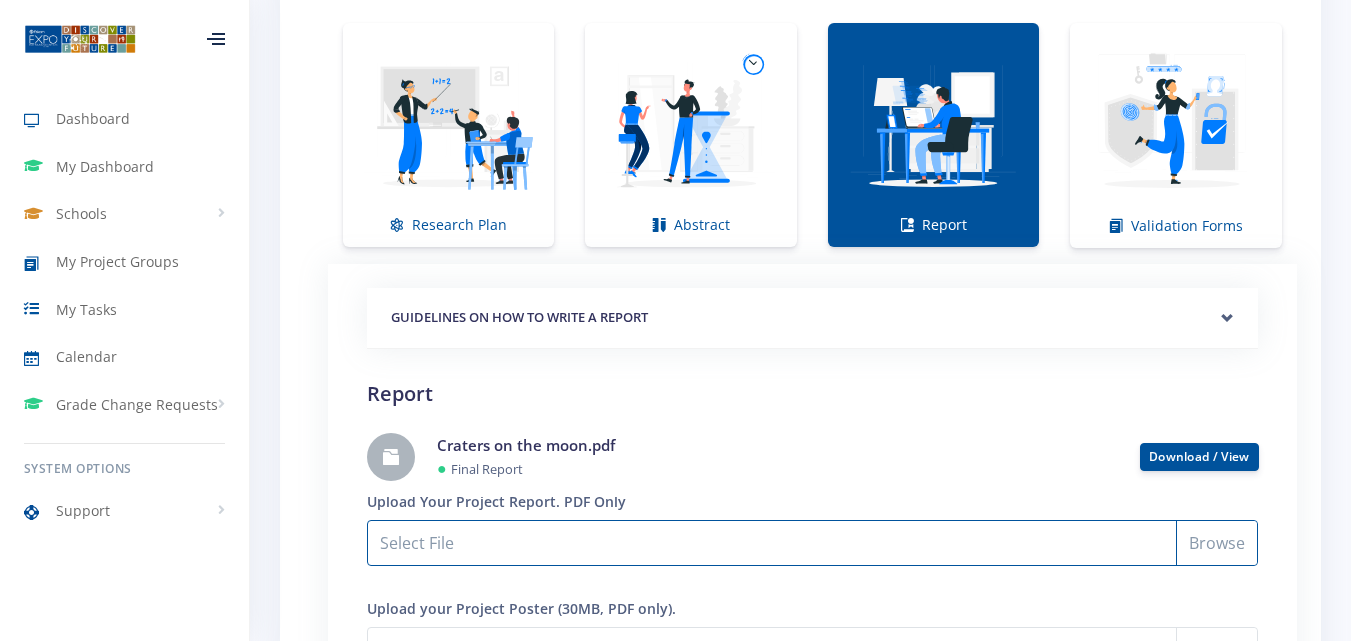 click on "Select File" at bounding box center (812, 543) 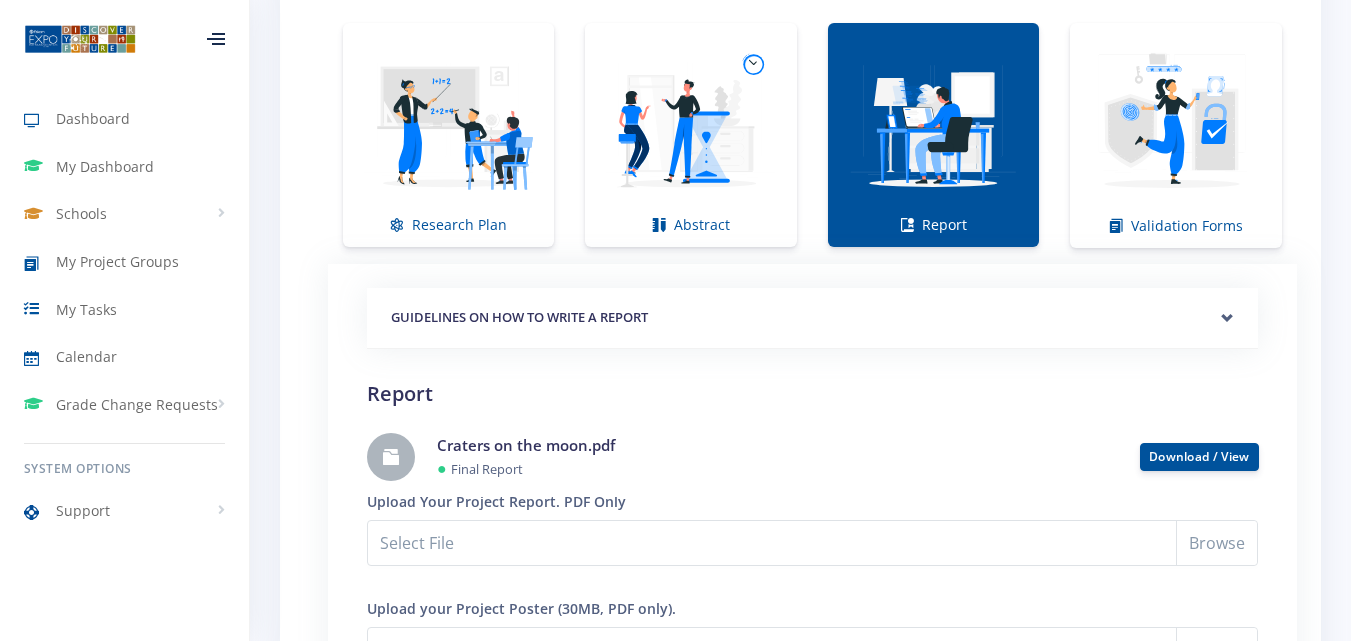 drag, startPoint x: 1349, startPoint y: 369, endPoint x: 1365, endPoint y: 393, distance: 28.84441 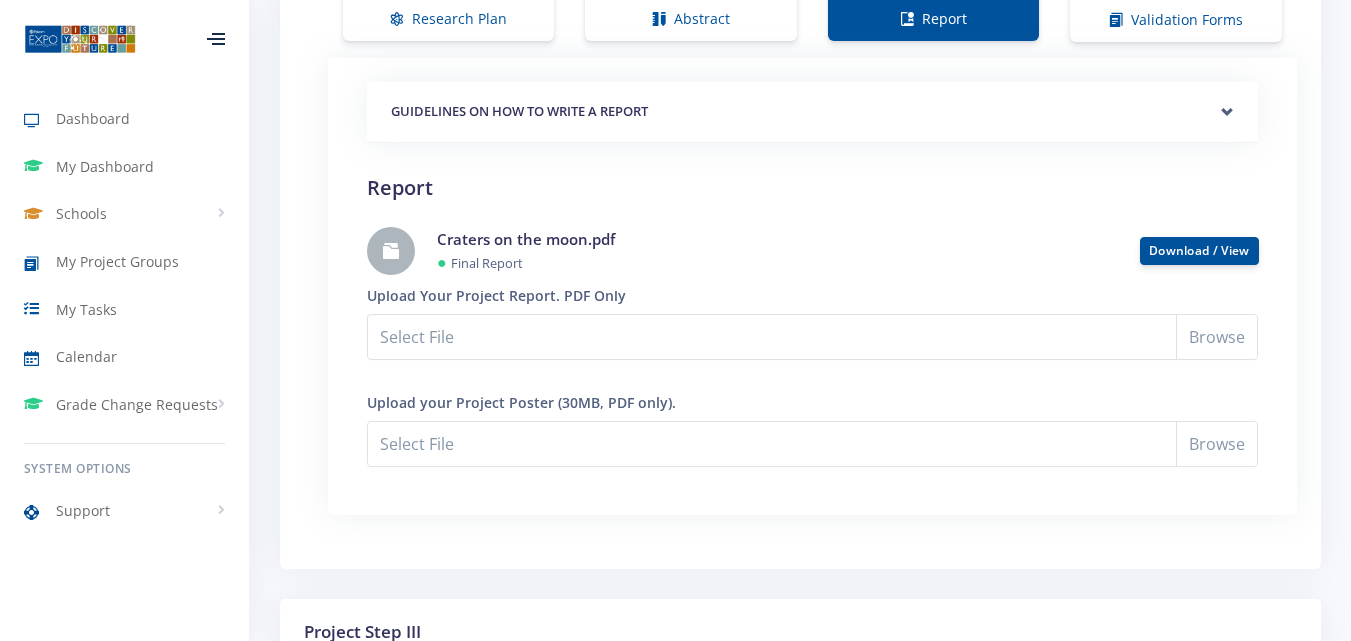 scroll, scrollTop: 1667, scrollLeft: 0, axis: vertical 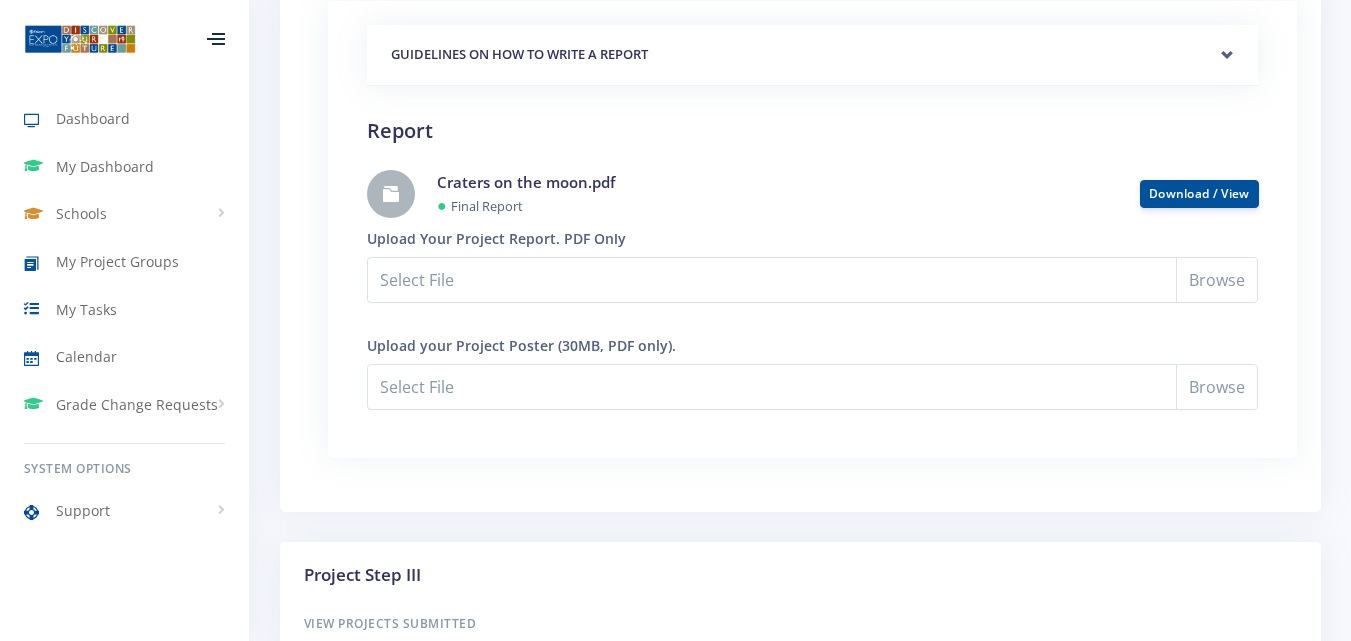 drag, startPoint x: 1345, startPoint y: 465, endPoint x: 1365, endPoint y: 424, distance: 45.617977 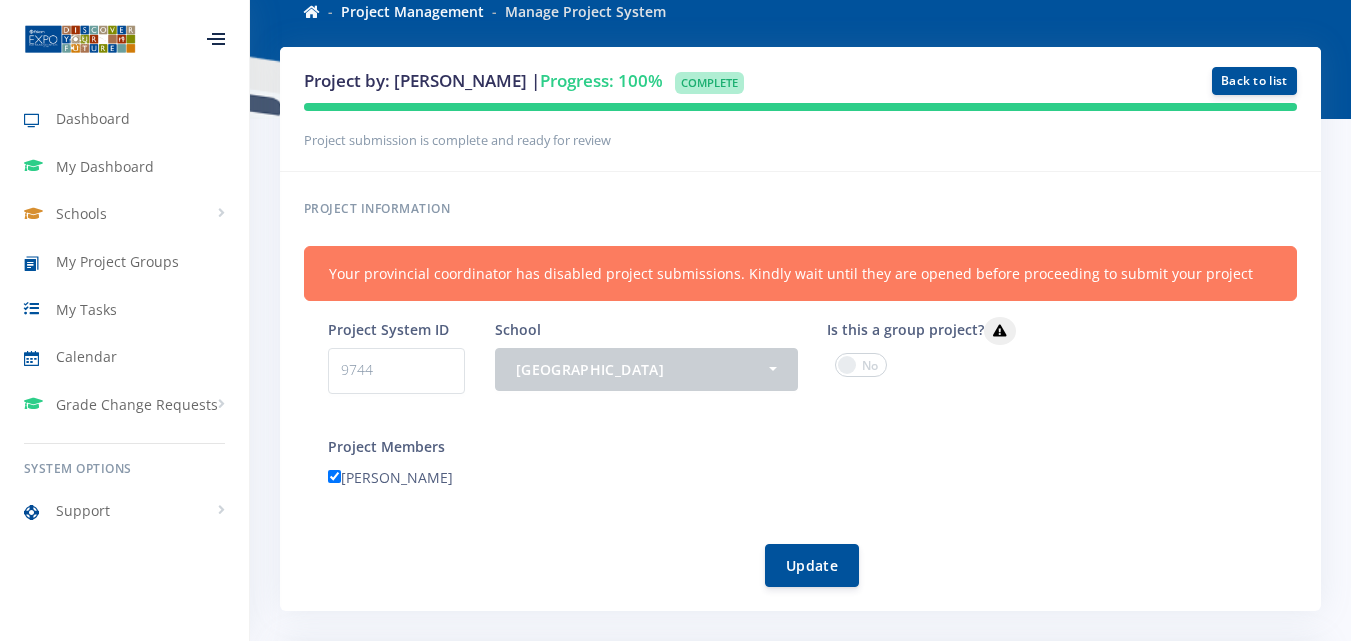 scroll, scrollTop: 0, scrollLeft: 0, axis: both 